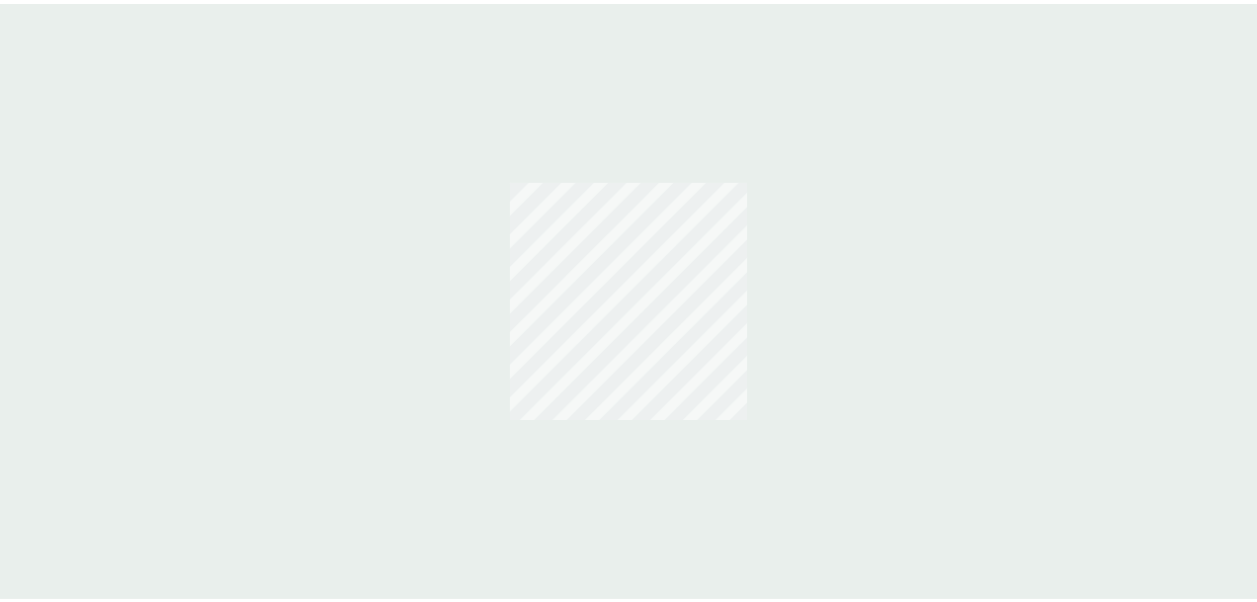 scroll, scrollTop: 0, scrollLeft: 0, axis: both 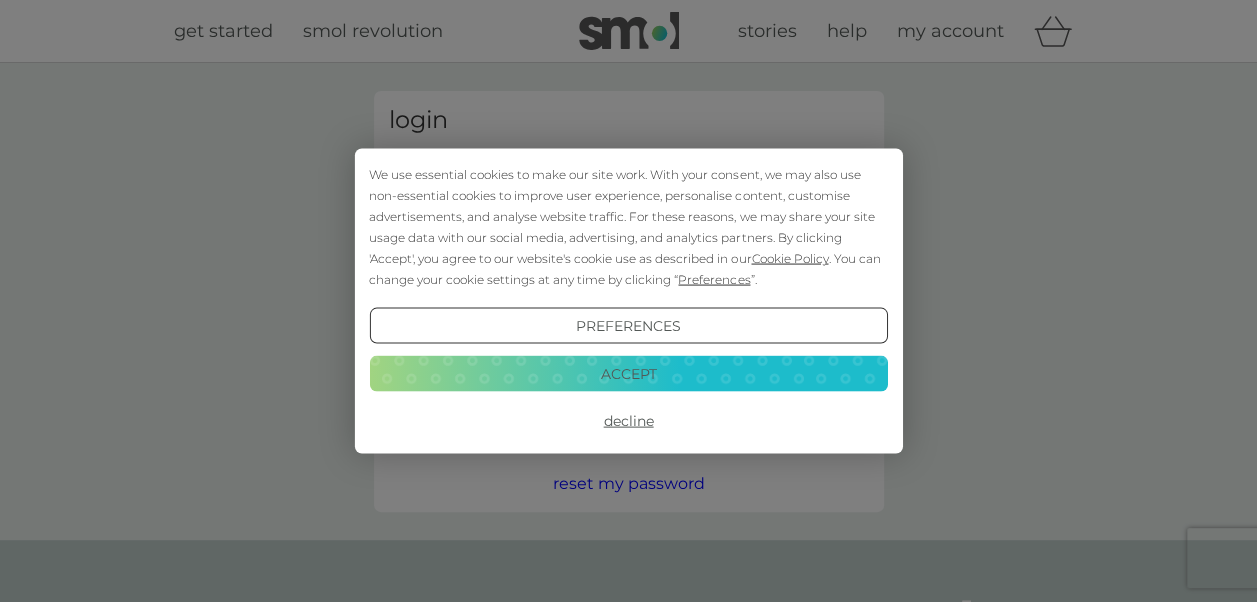 type on "CamdenRoad@starlighthealthcare.co.uk" 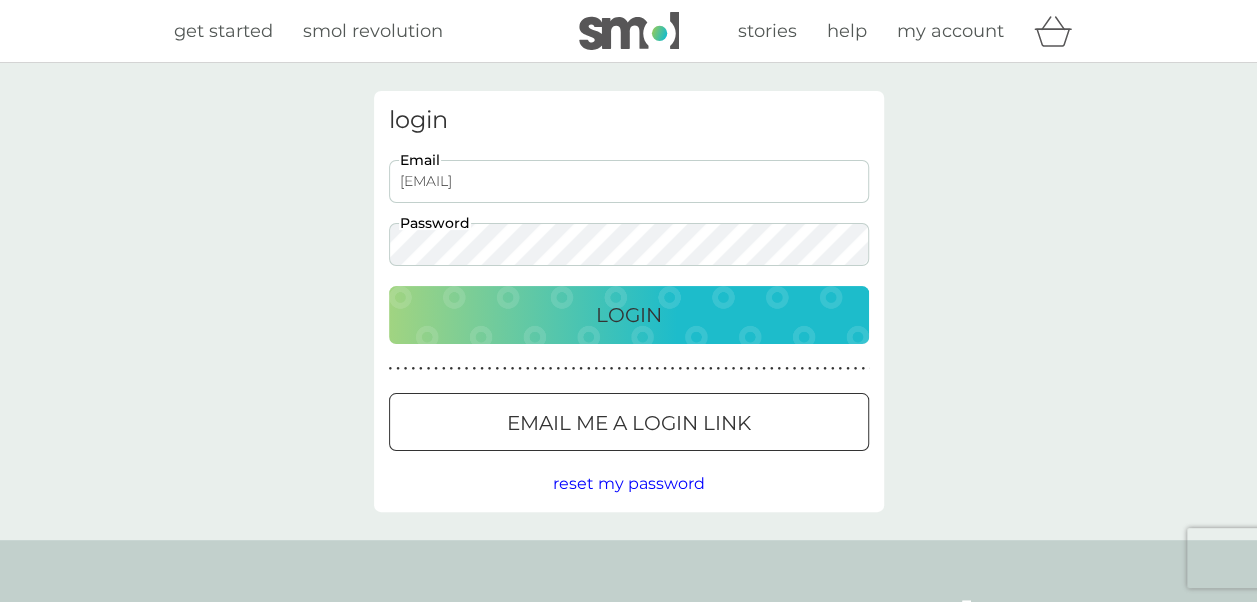 click on "● ● ● ● ● ● ● ● ● ● ● ● ● ● ● ● ● ● ● ● ● ● ● ● ● ● ● ● ● ● ● ● ● ● ● ● ● ● ● ● ● ● ● ● ● ● ● ● ● ● ● ● ● ● ● ● ● ● ● ● ● ● ● ● ● ● ● ● ● ●" at bounding box center (654, 369) 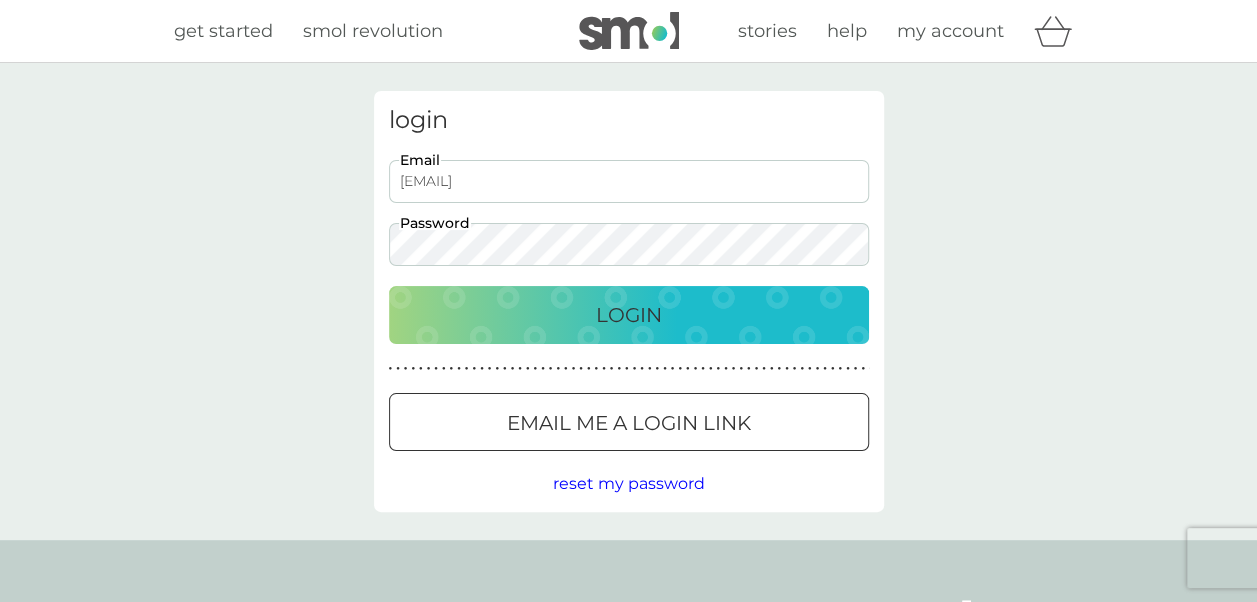 click on "Login" at bounding box center (629, 315) 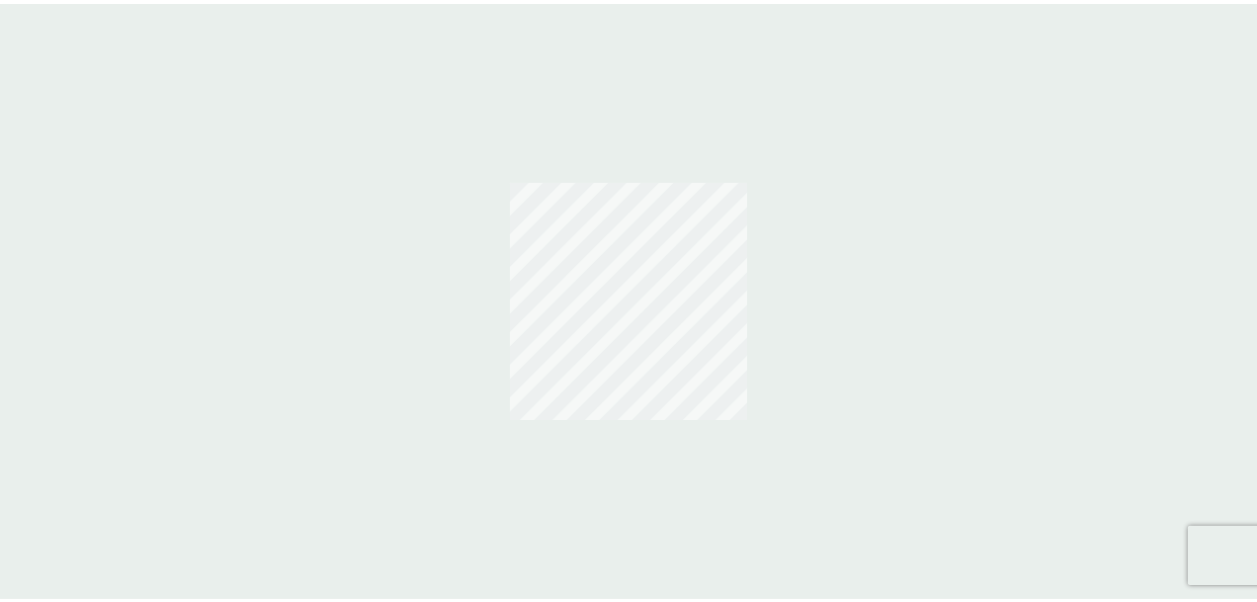 scroll, scrollTop: 0, scrollLeft: 0, axis: both 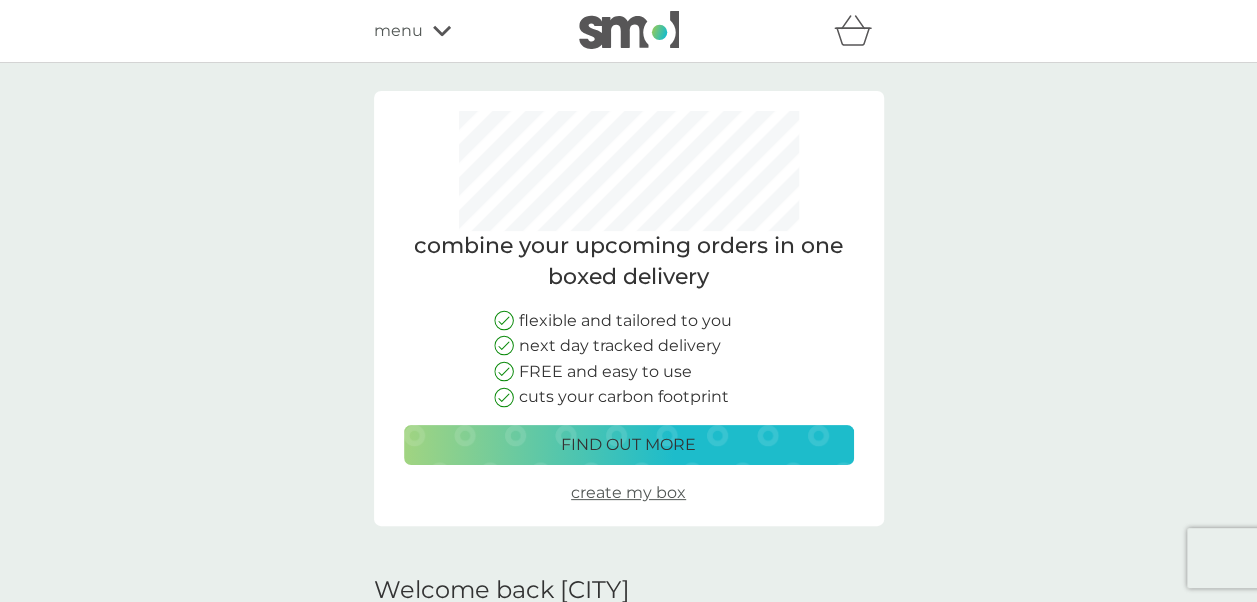click 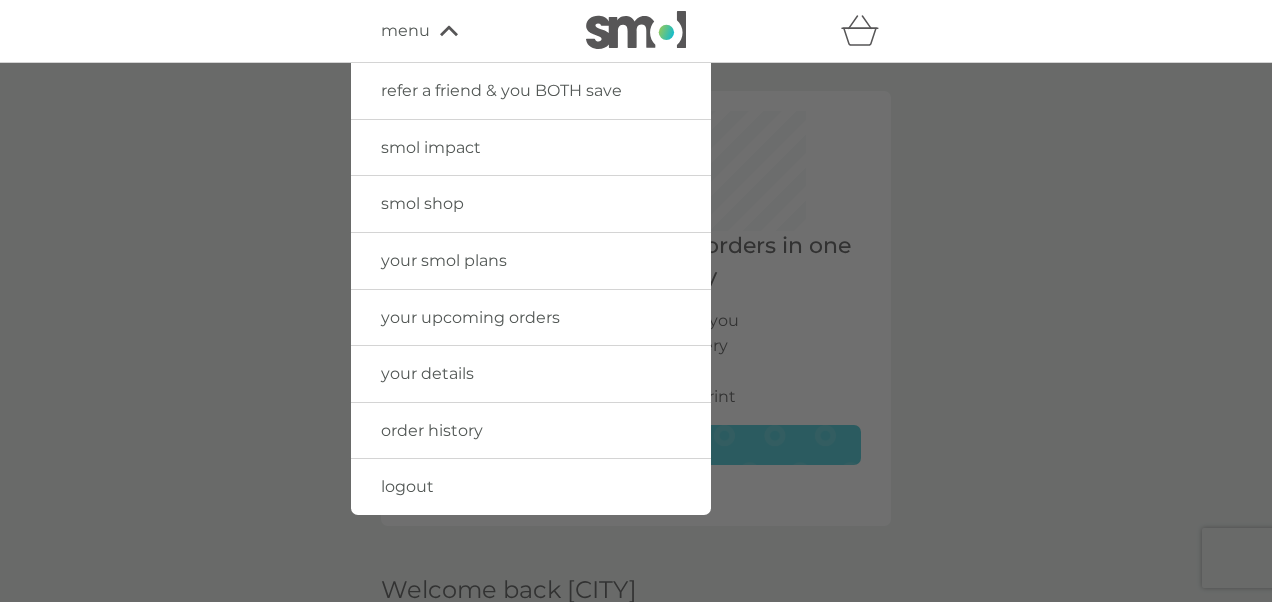 click on "smol shop" at bounding box center (422, 203) 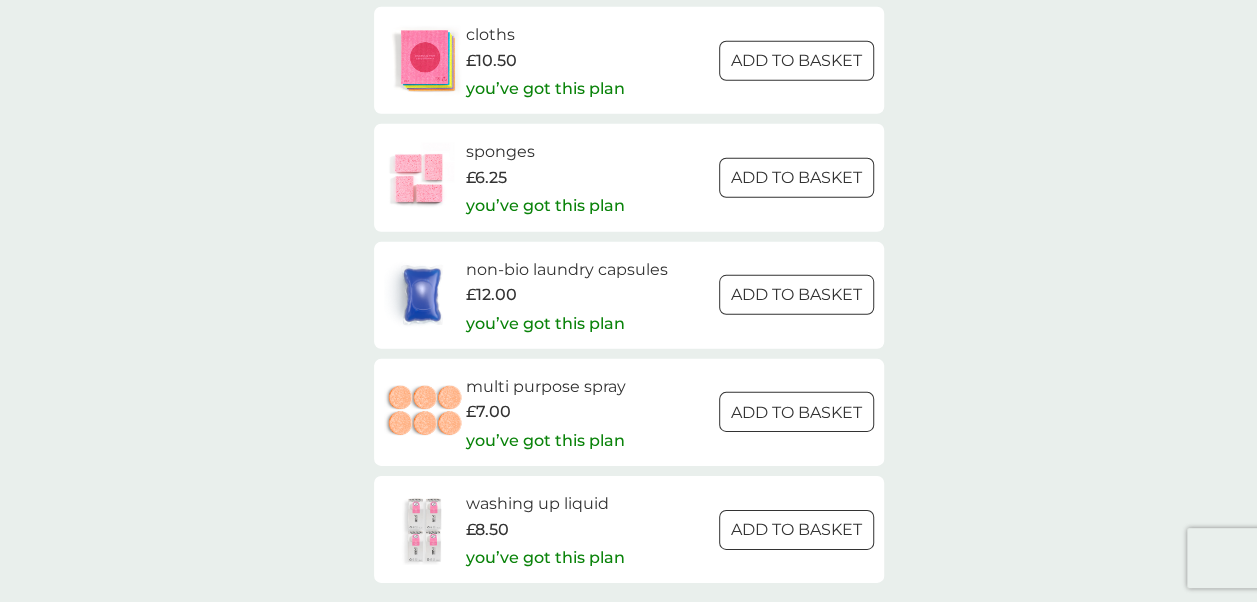 scroll, scrollTop: 2897, scrollLeft: 0, axis: vertical 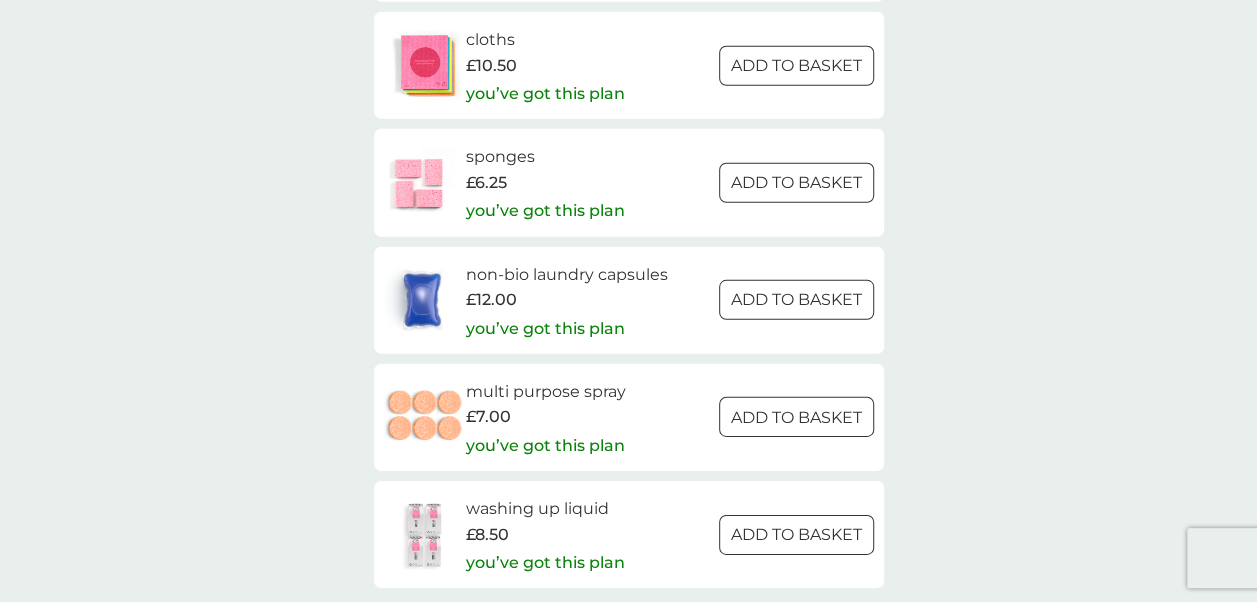 drag, startPoint x: 1255, startPoint y: 447, endPoint x: 1262, endPoint y: 350, distance: 97.25225 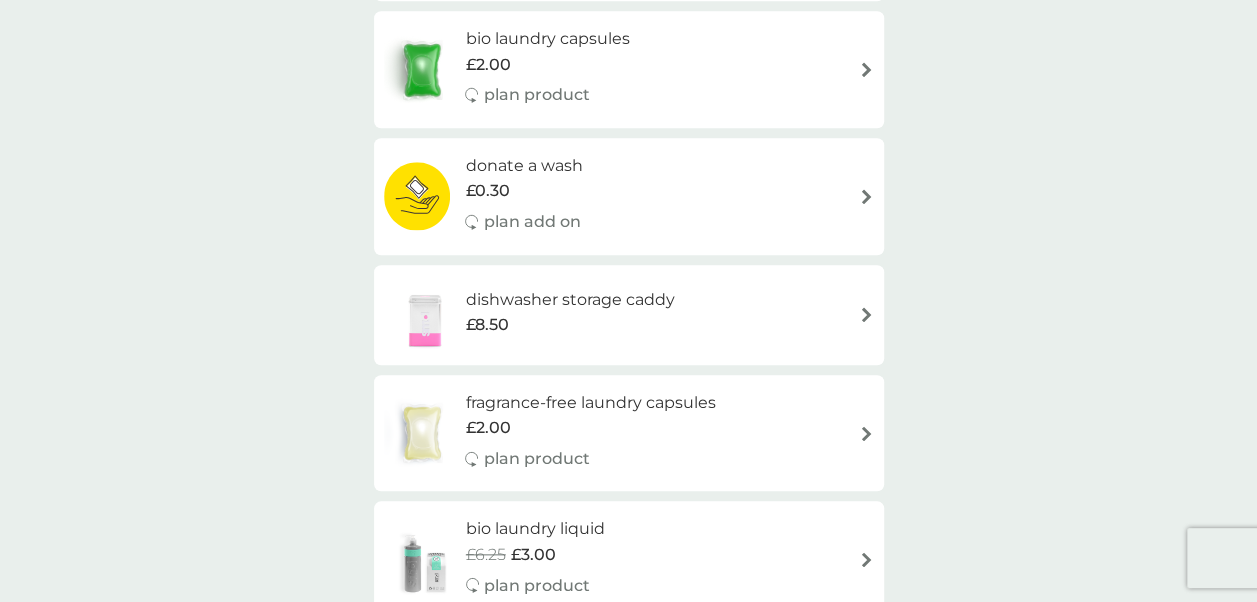 scroll, scrollTop: 777, scrollLeft: 0, axis: vertical 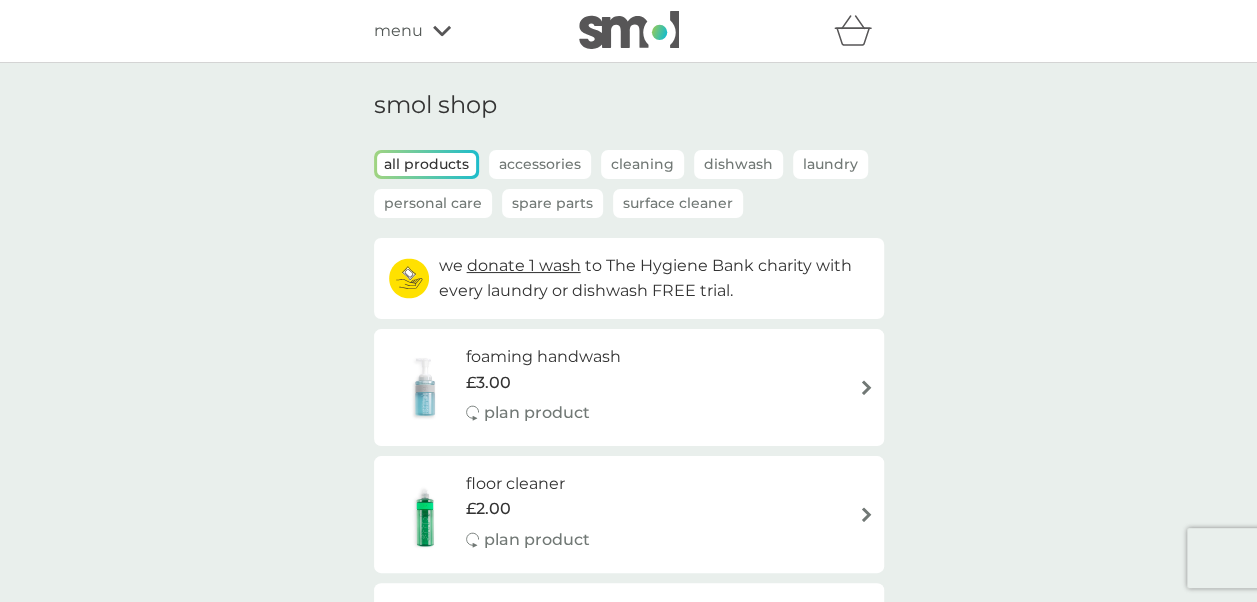 click 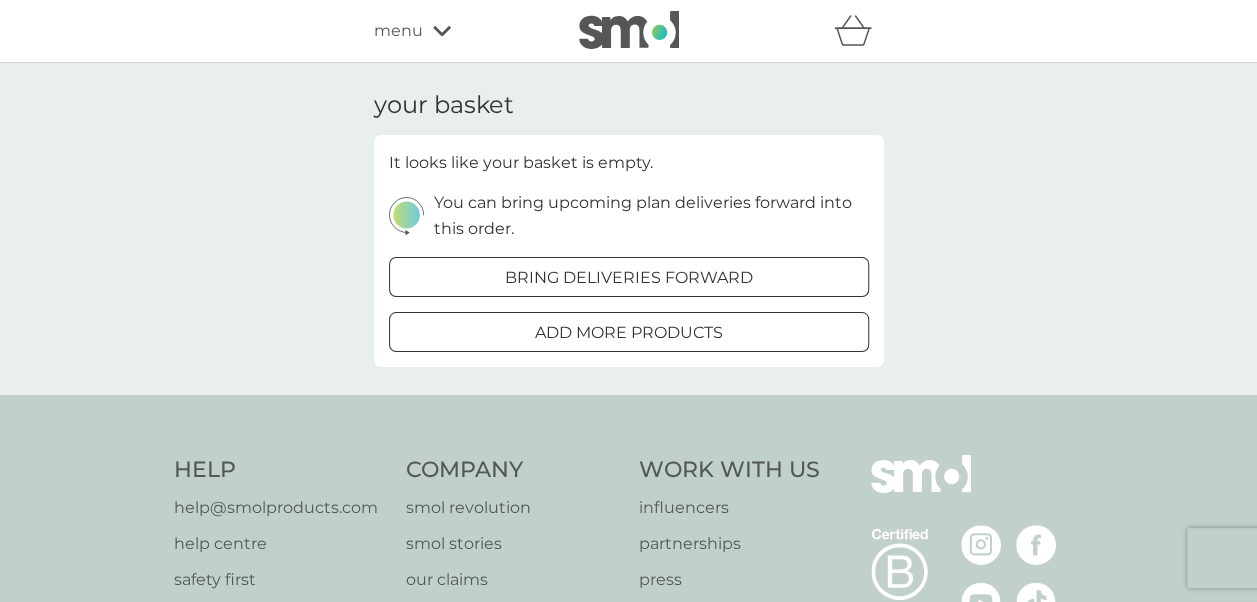 click on "bring deliveries forward" at bounding box center [629, 278] 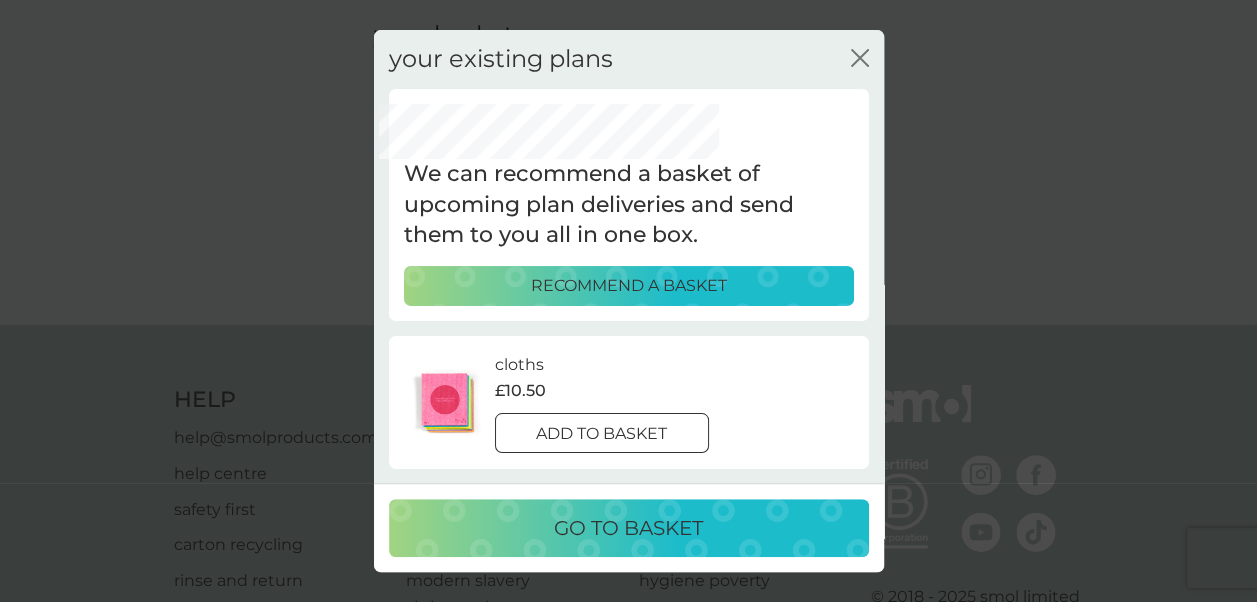 scroll, scrollTop: 0, scrollLeft: 0, axis: both 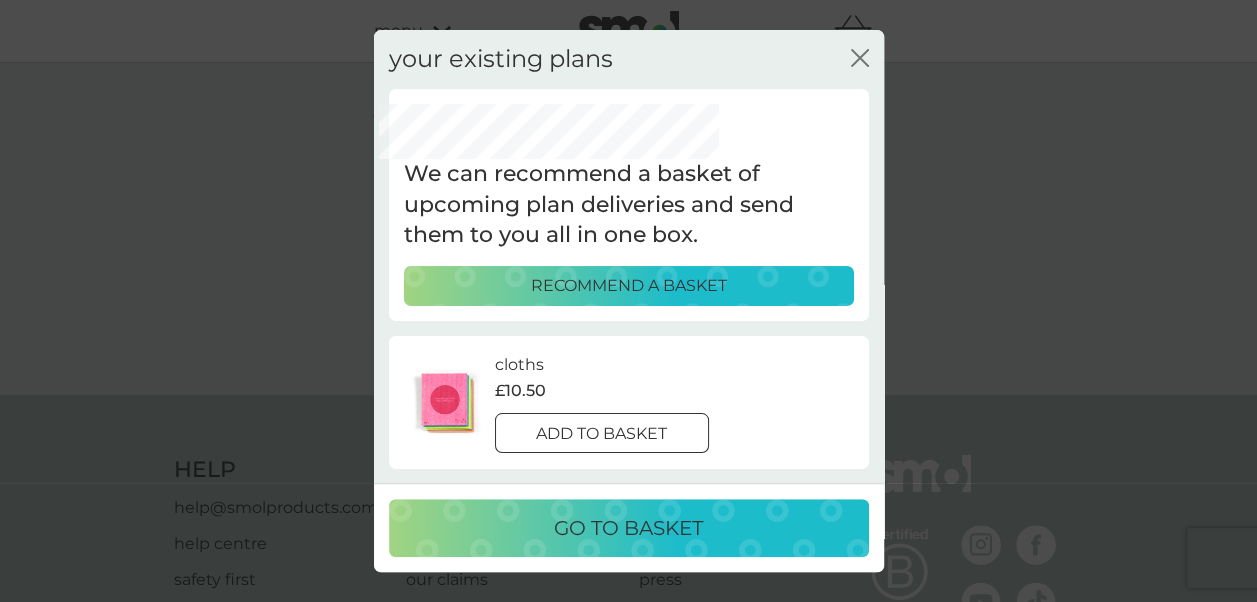 click on "go to basket" at bounding box center (629, 528) 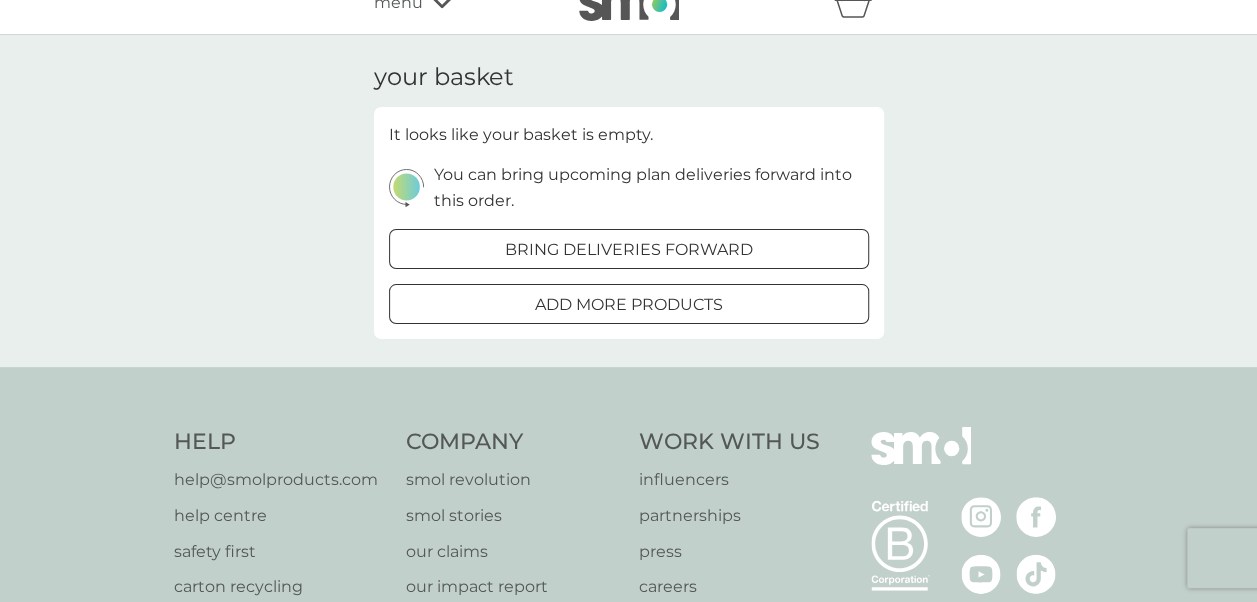 scroll, scrollTop: 0, scrollLeft: 0, axis: both 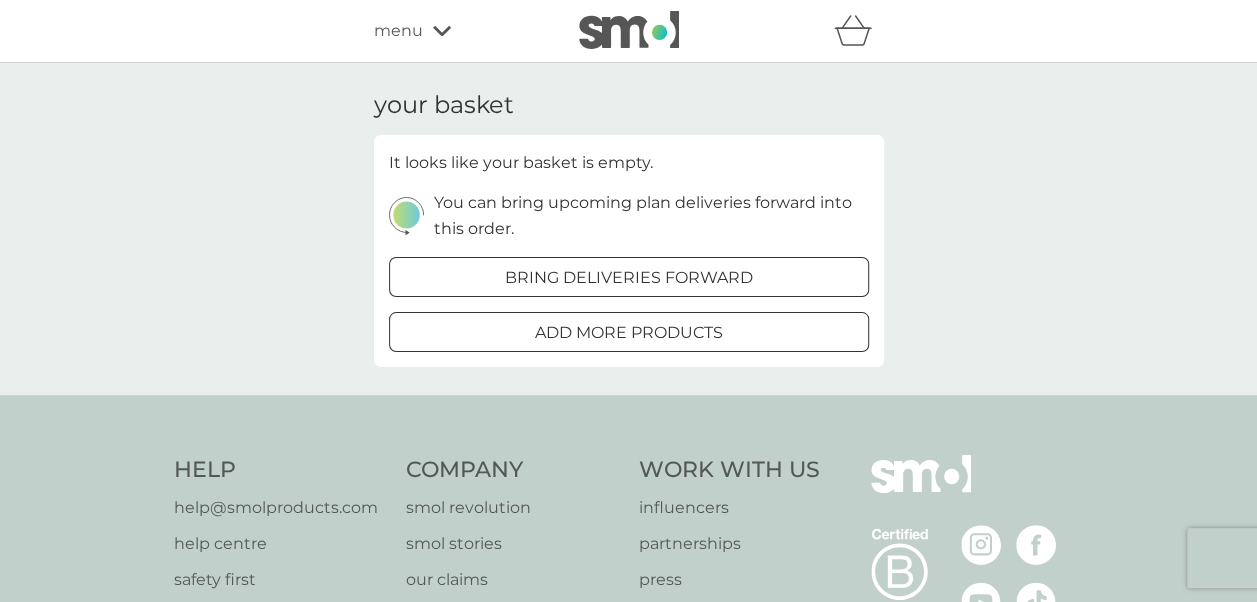 click 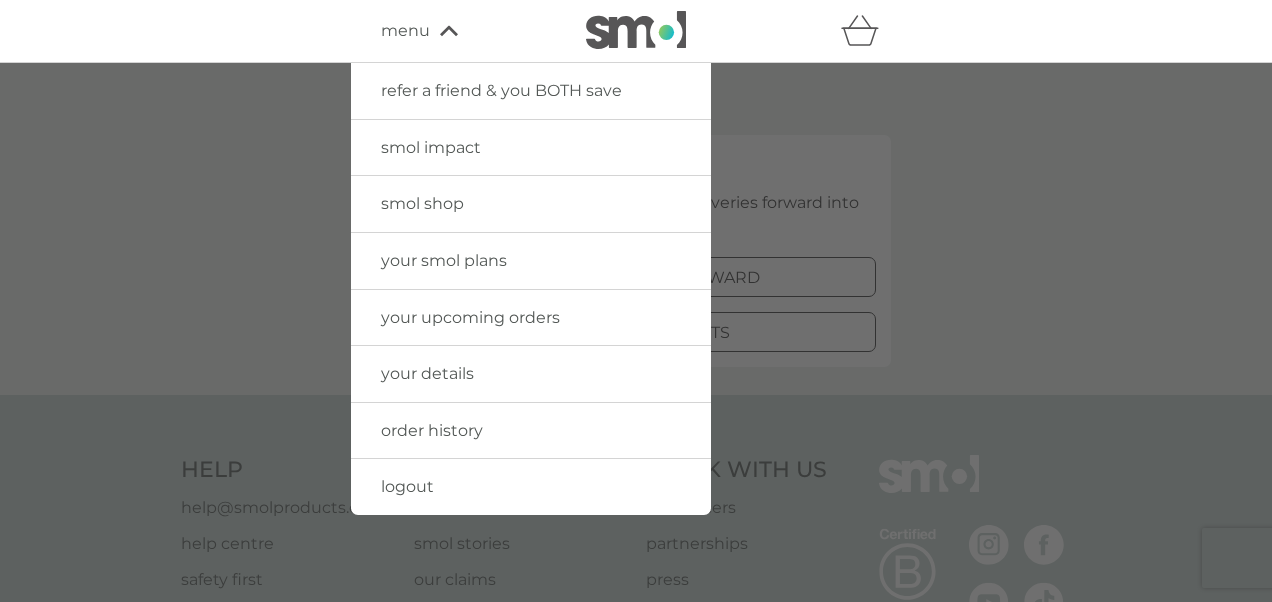 click on "your upcoming orders" at bounding box center (470, 317) 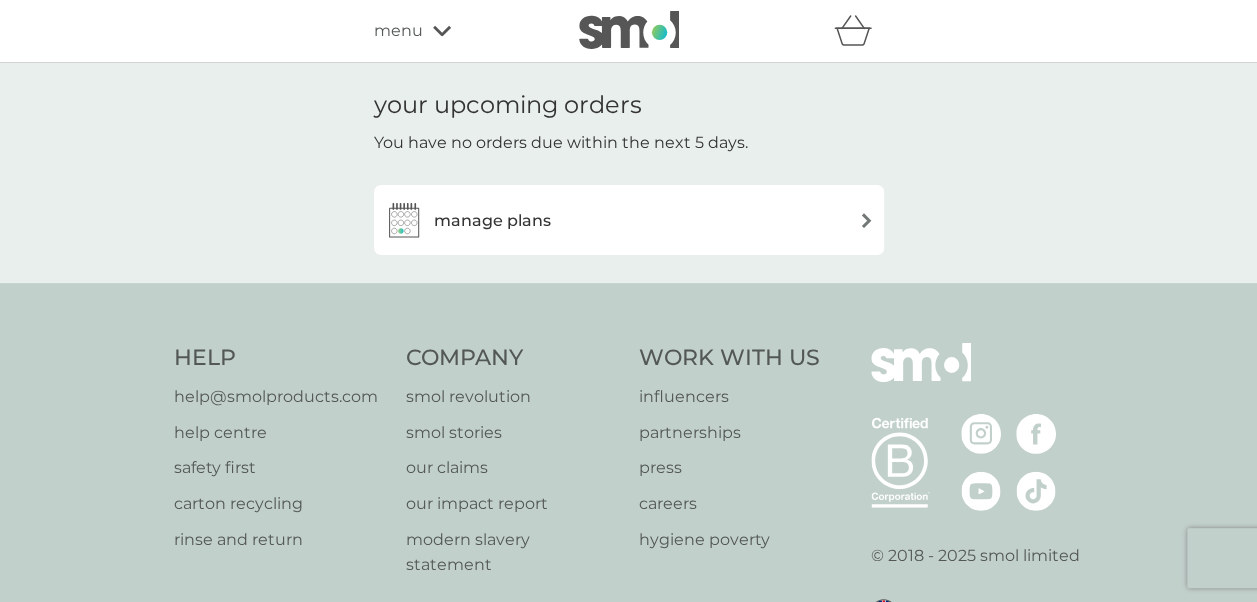 click on "manage plans" at bounding box center (492, 221) 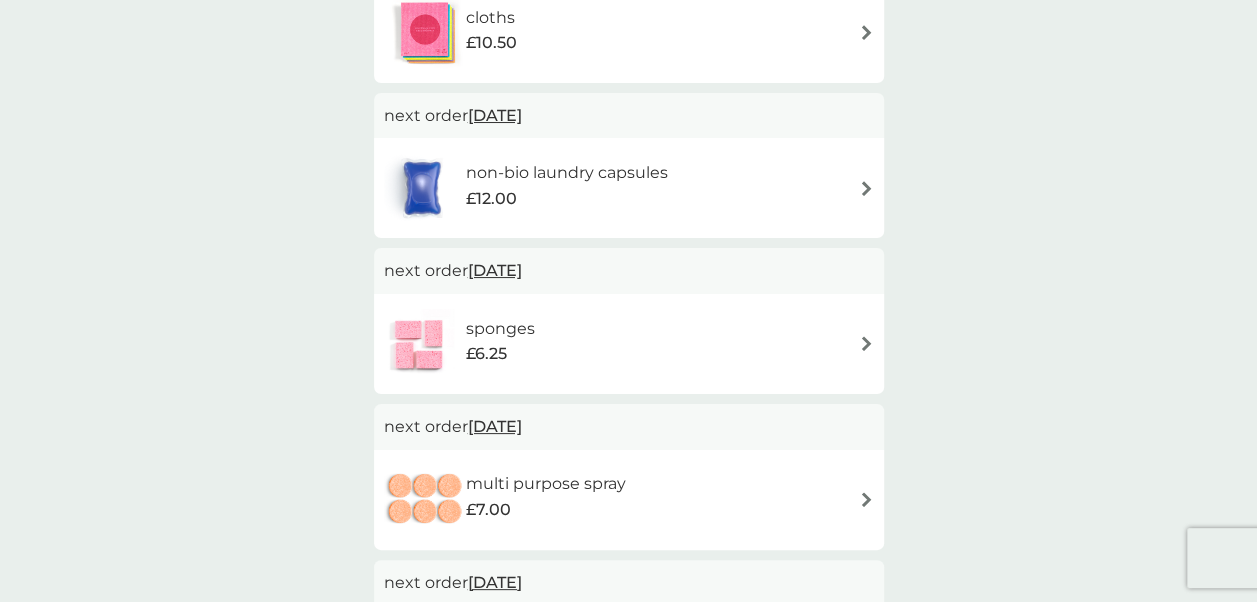 scroll, scrollTop: 454, scrollLeft: 0, axis: vertical 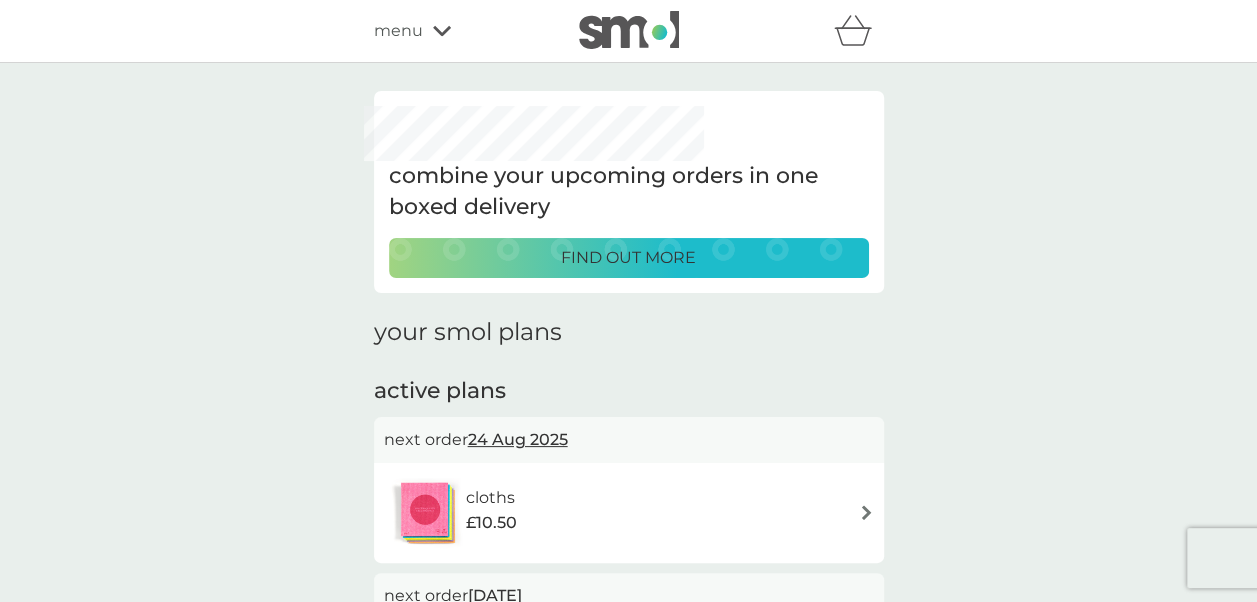 click 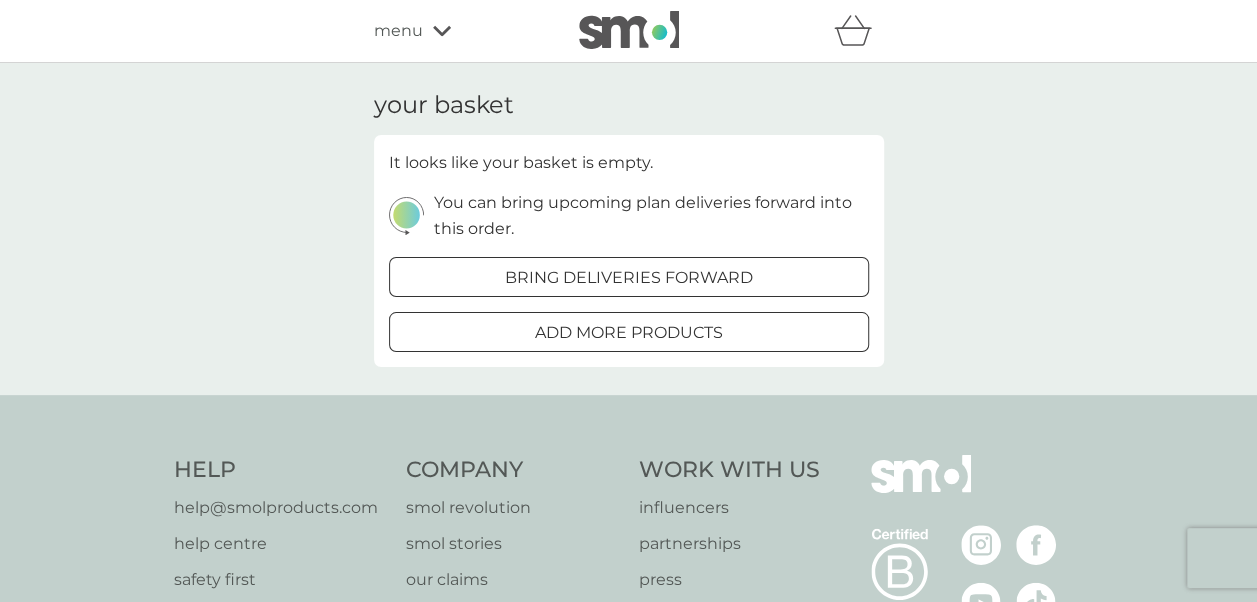 click on "bring deliveries forward" at bounding box center (629, 278) 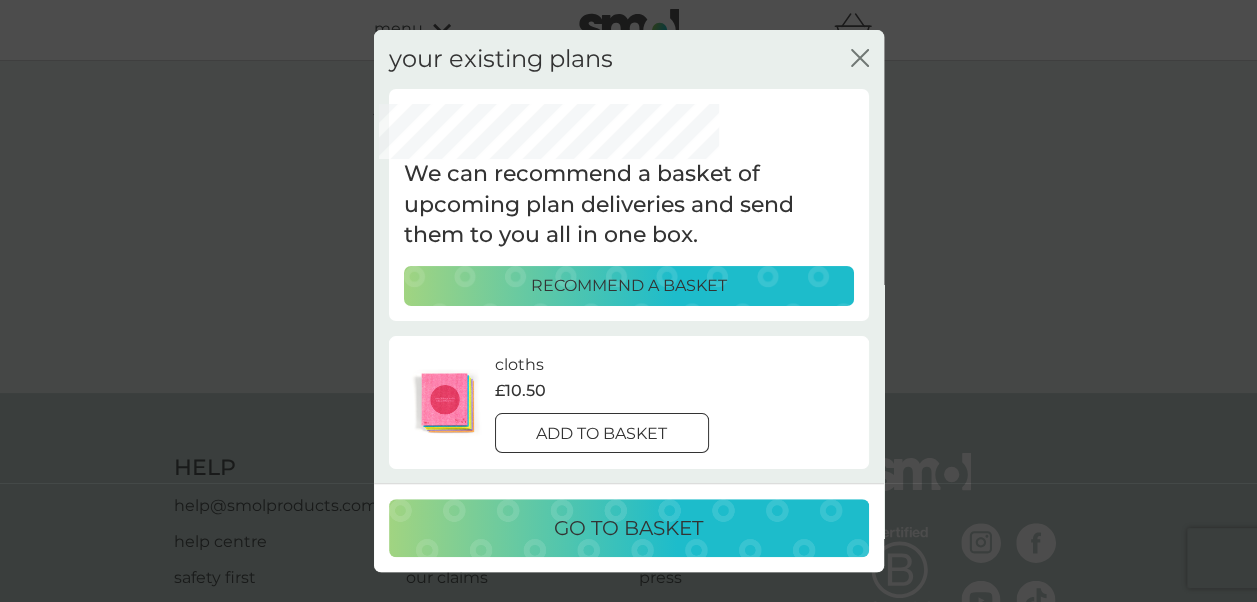 scroll, scrollTop: 0, scrollLeft: 0, axis: both 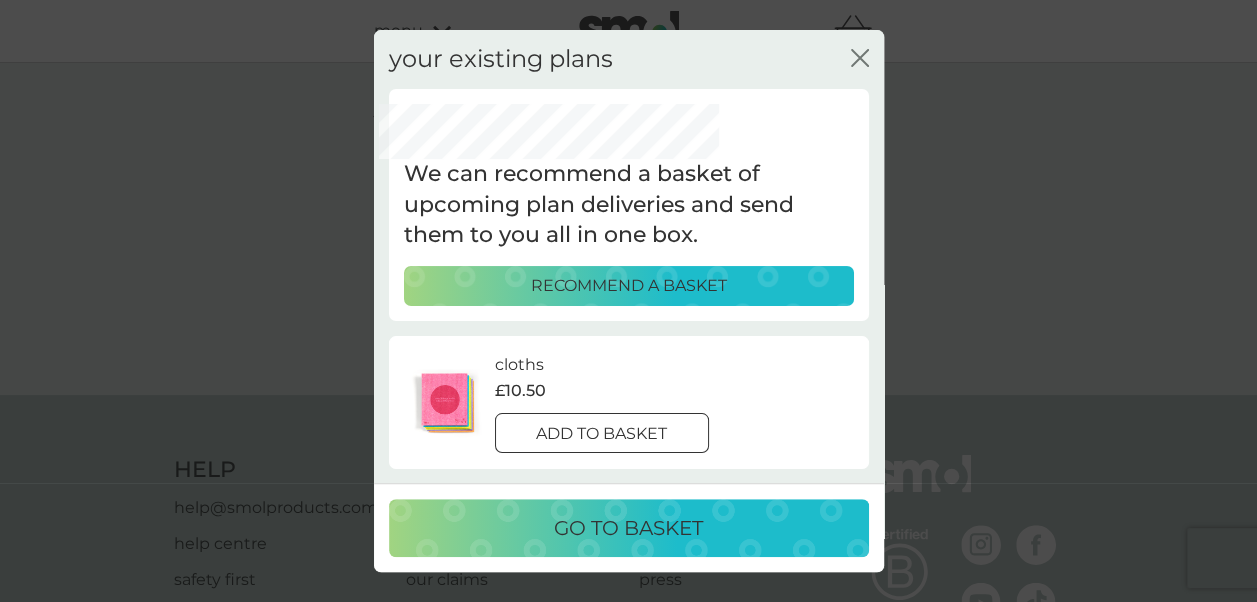 click on "go to basket" at bounding box center (628, 528) 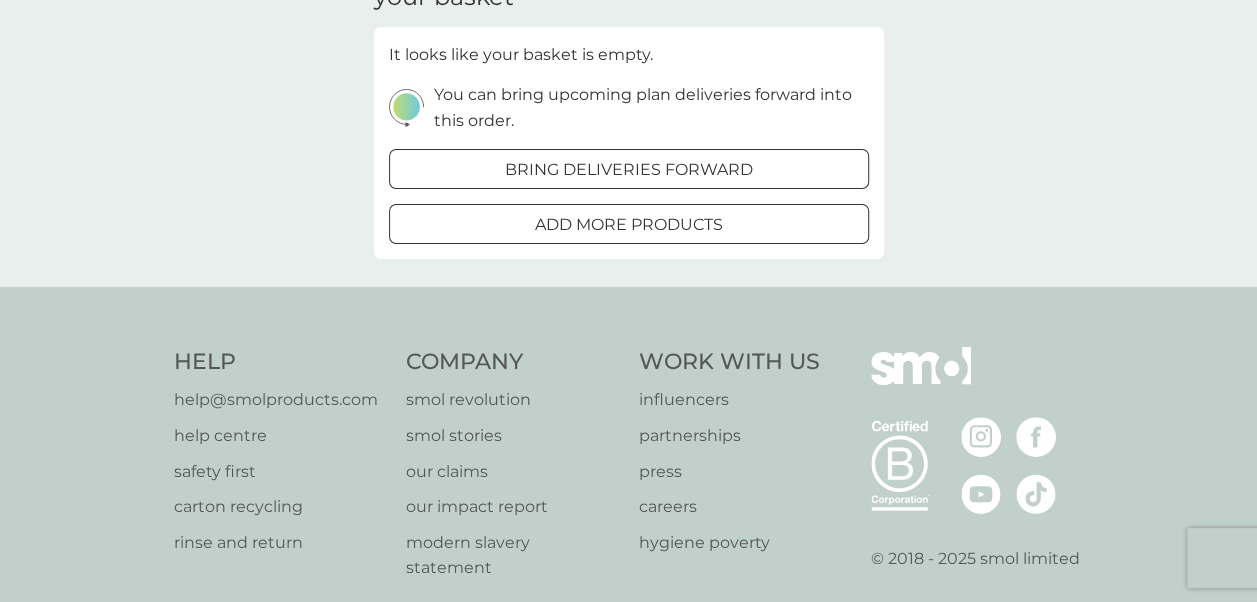 scroll, scrollTop: 0, scrollLeft: 0, axis: both 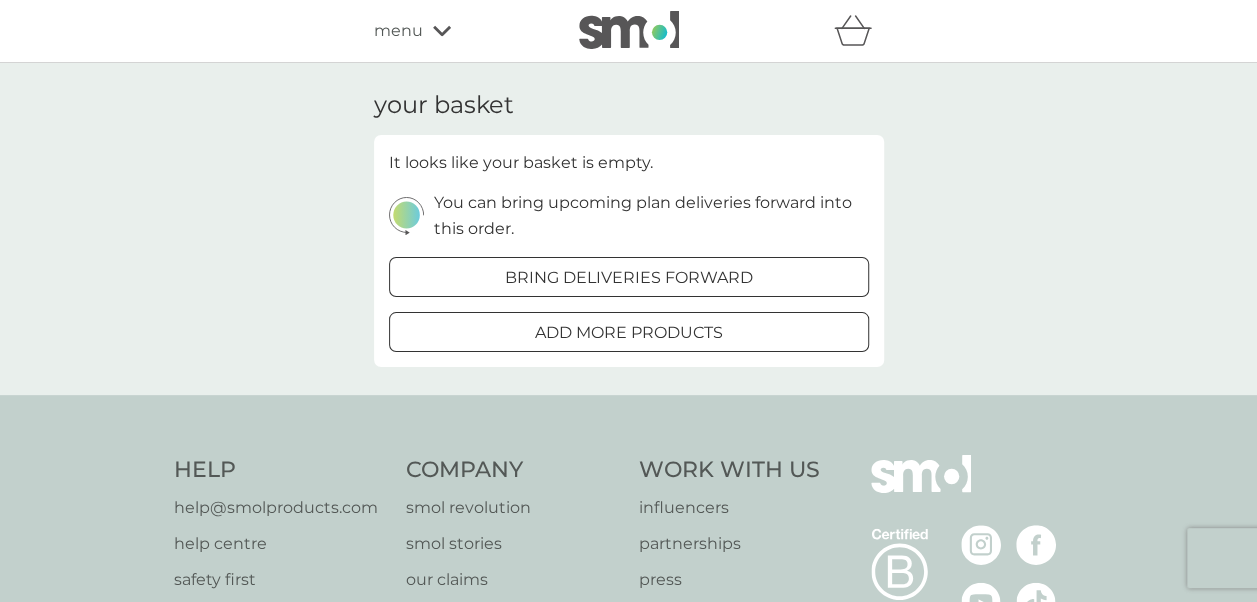 click 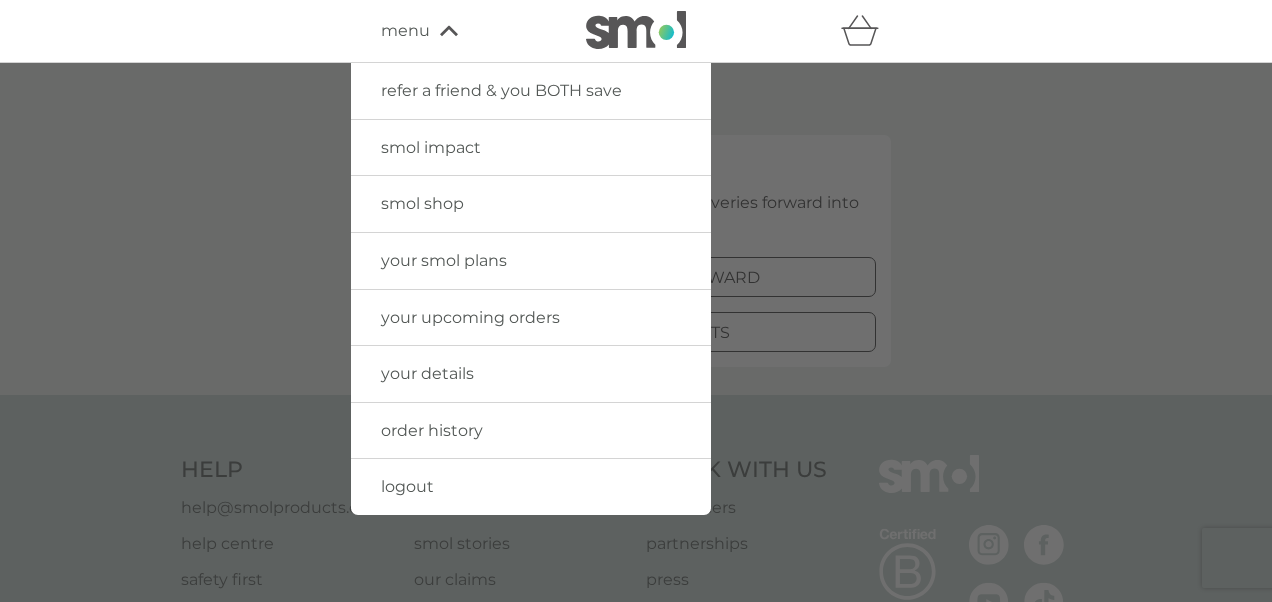 click on "smol shop" at bounding box center [531, 204] 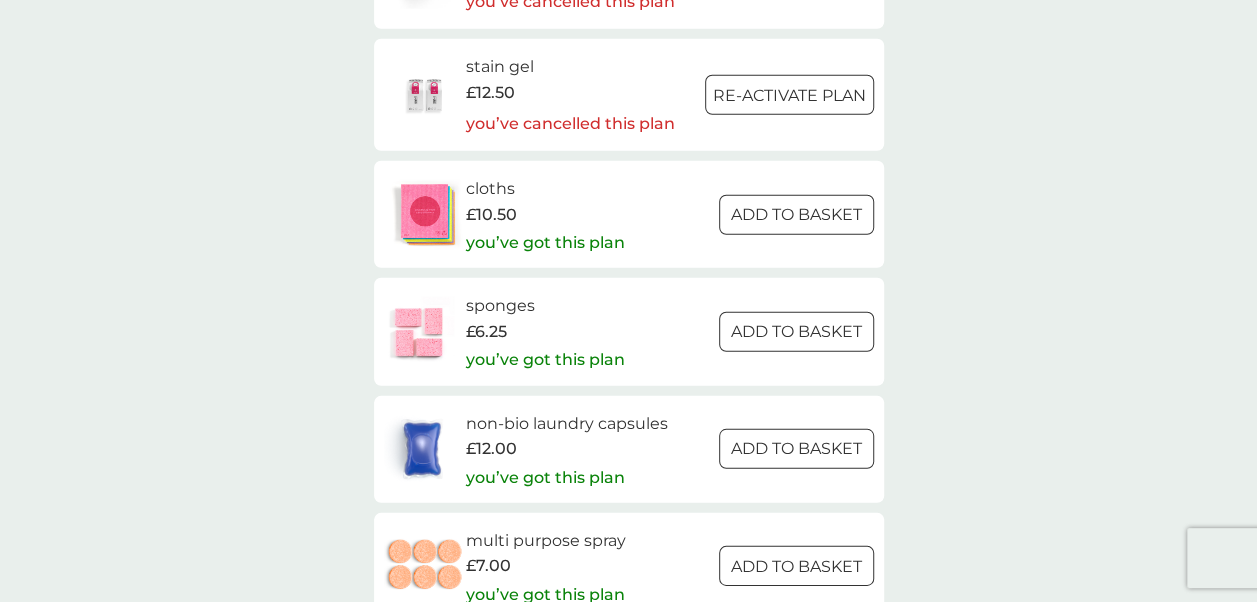 scroll, scrollTop: 2734, scrollLeft: 0, axis: vertical 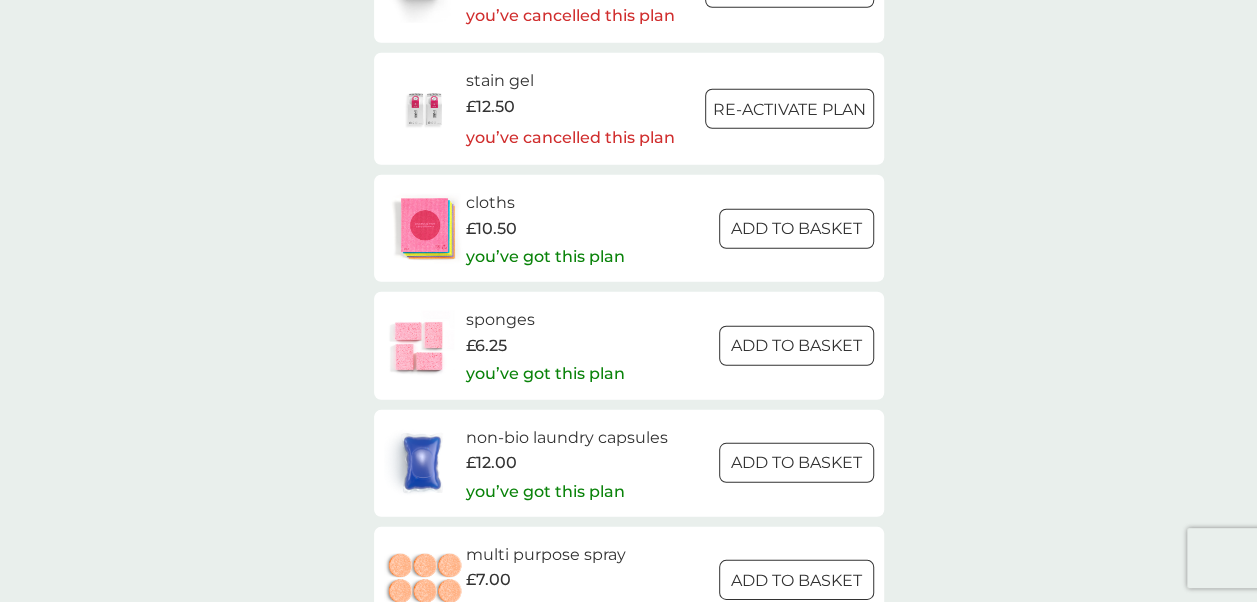 click at bounding box center [796, 346] 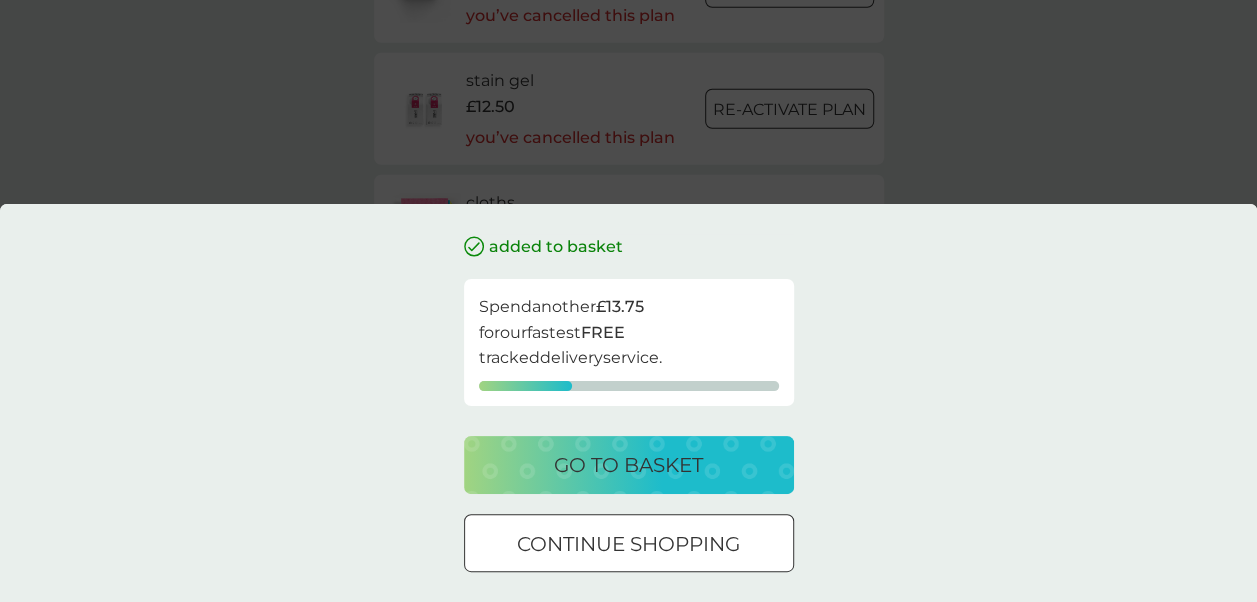 click at bounding box center [629, 544] 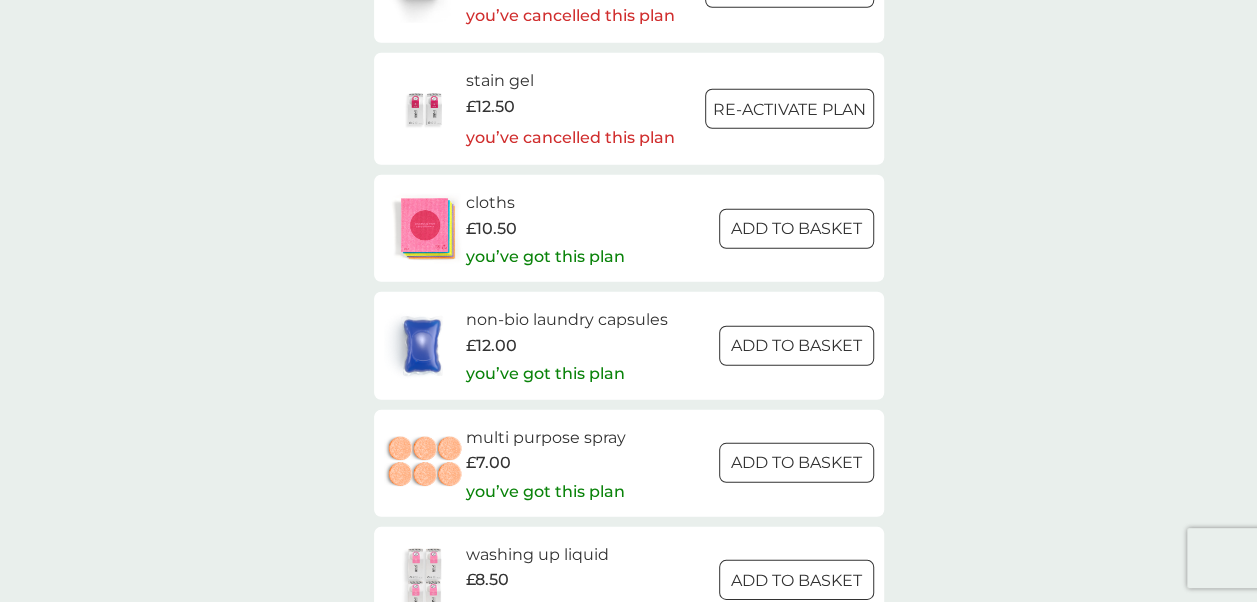 click at bounding box center [796, 346] 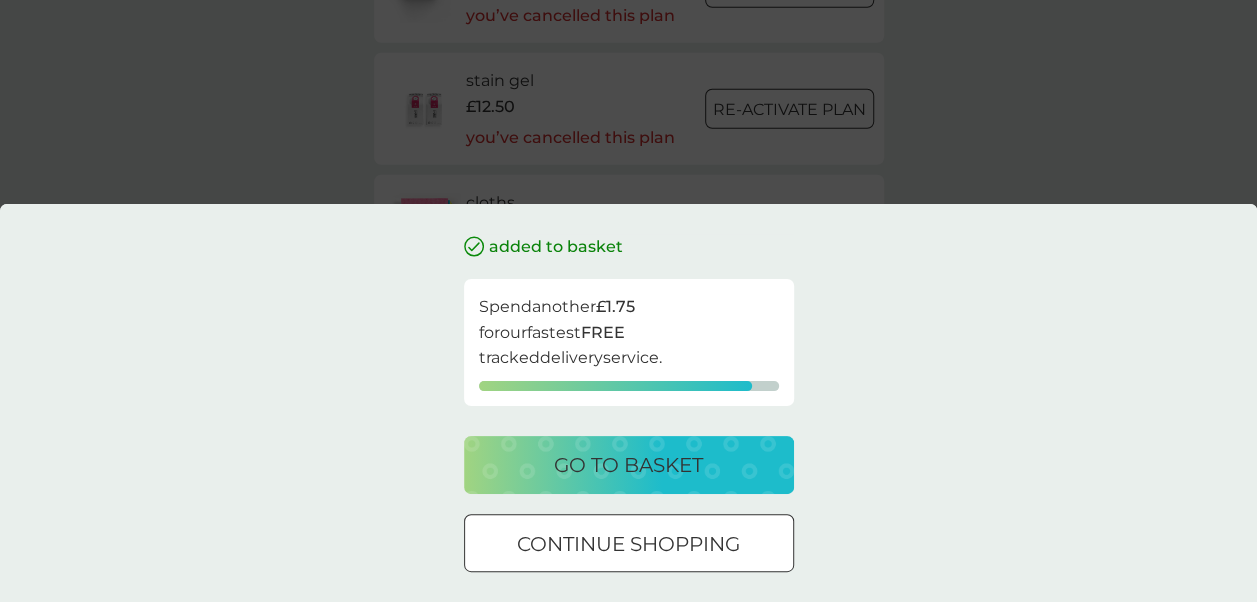 click at bounding box center (629, 544) 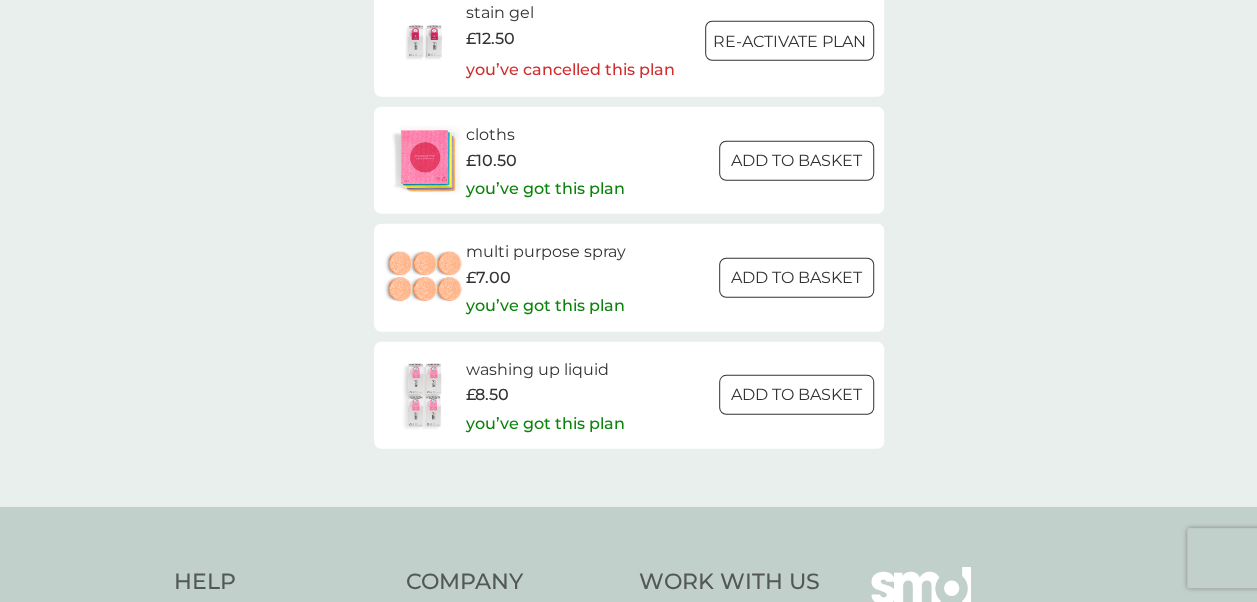 scroll, scrollTop: 2824, scrollLeft: 0, axis: vertical 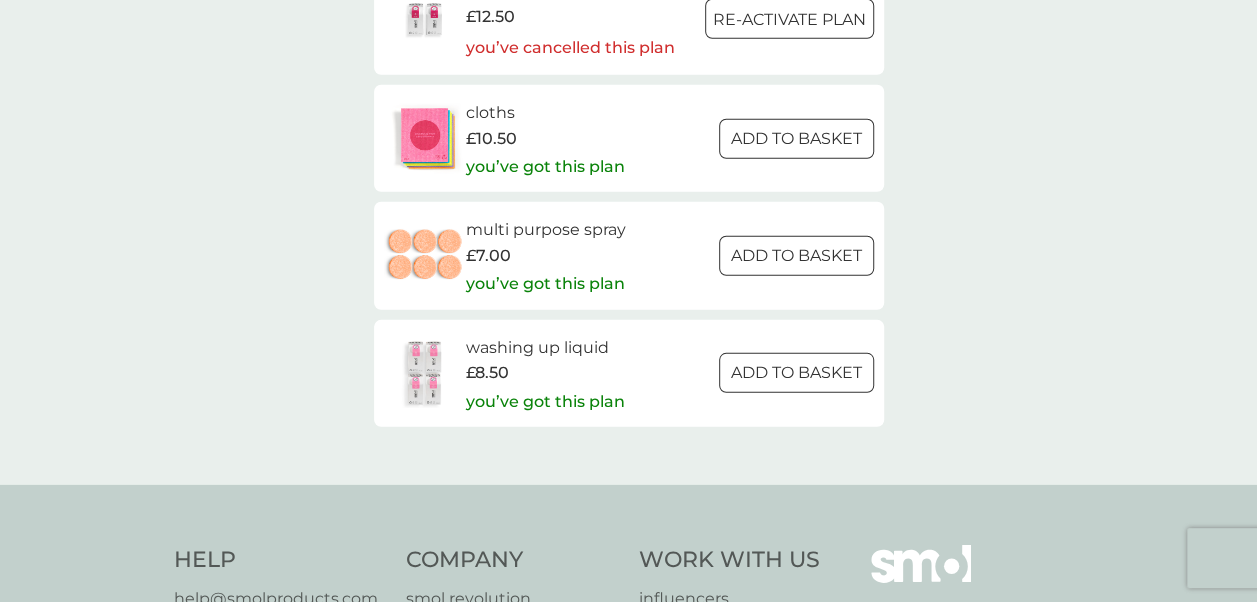 click on "ADD TO BASKET" at bounding box center [796, 373] 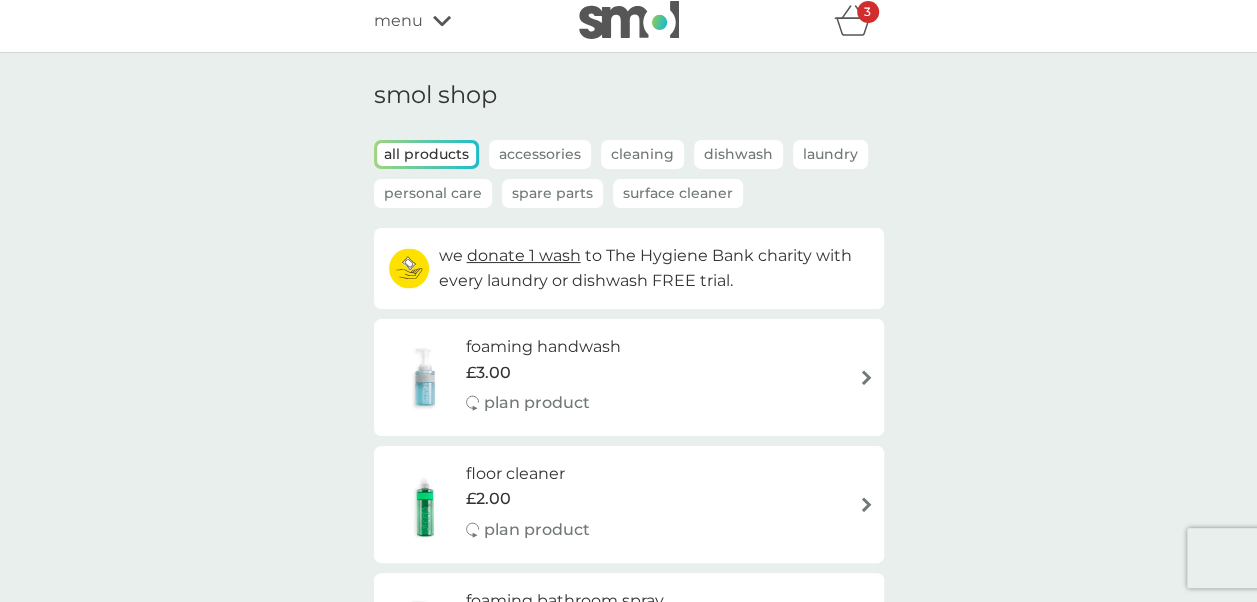 scroll, scrollTop: 0, scrollLeft: 0, axis: both 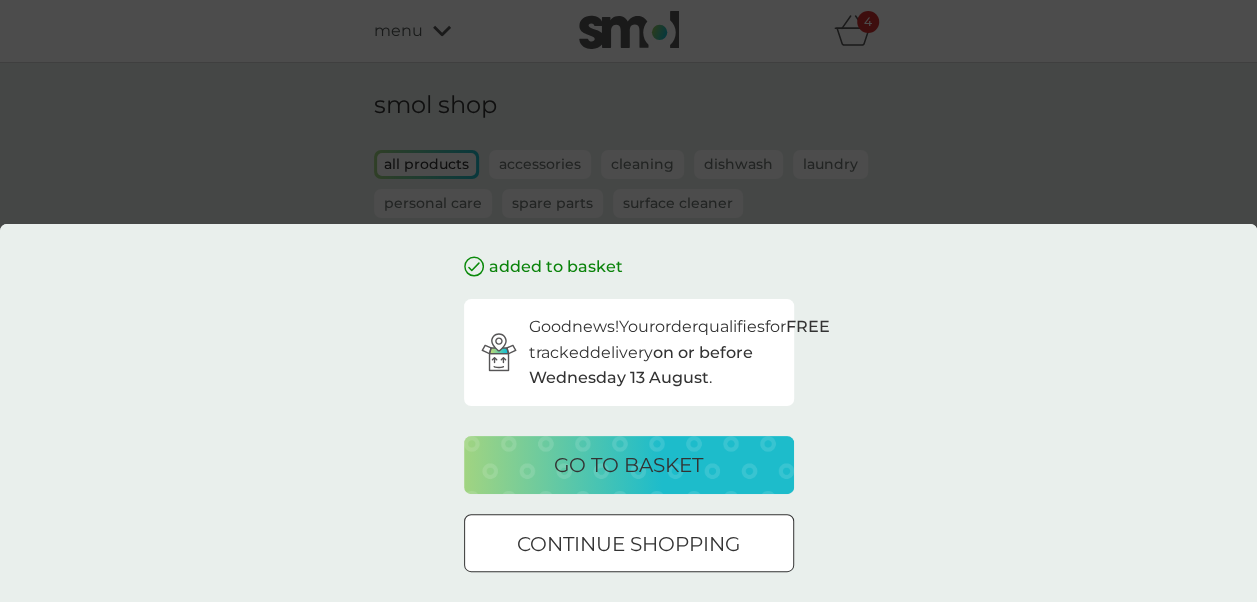 click on "go to basket" at bounding box center [628, 465] 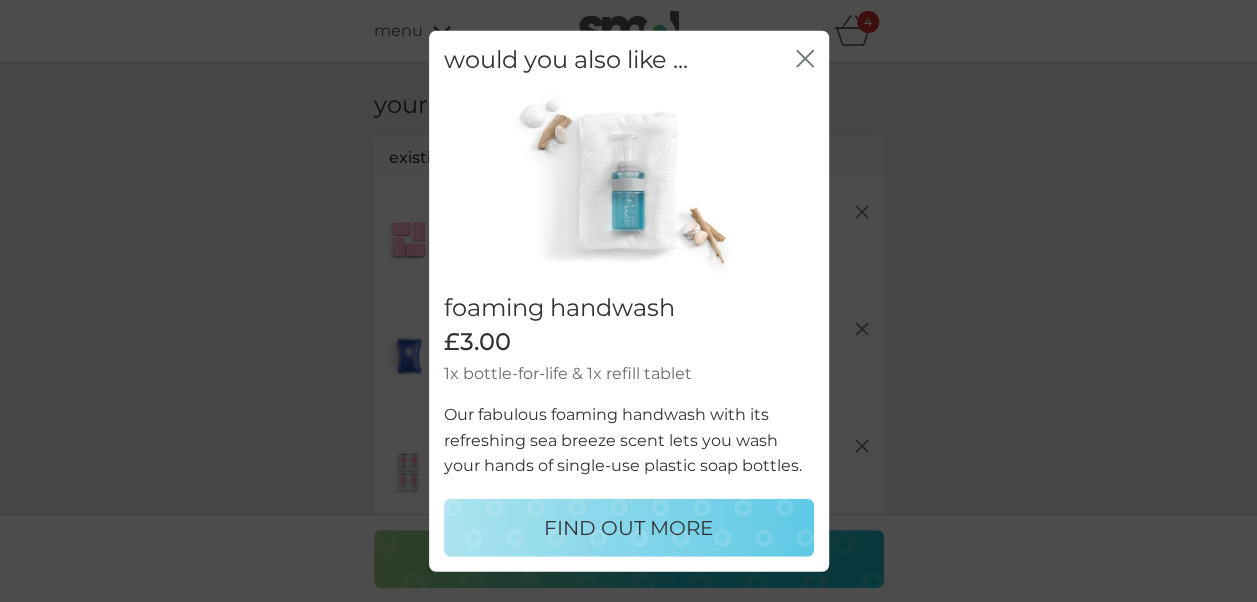 click on "close" 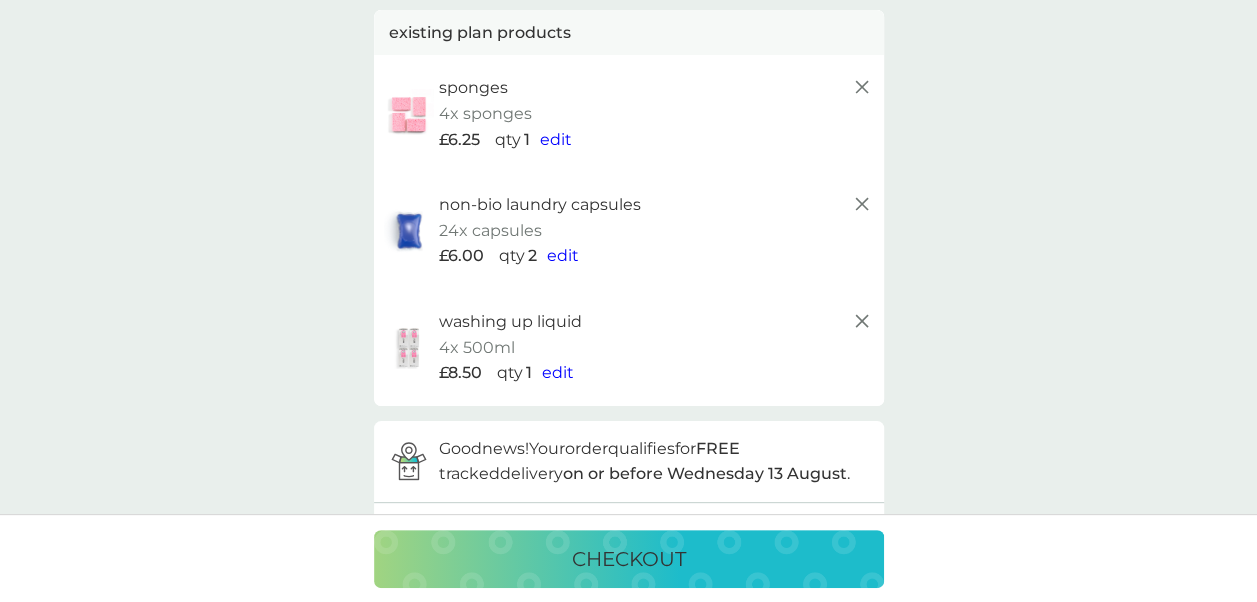 scroll, scrollTop: 0, scrollLeft: 0, axis: both 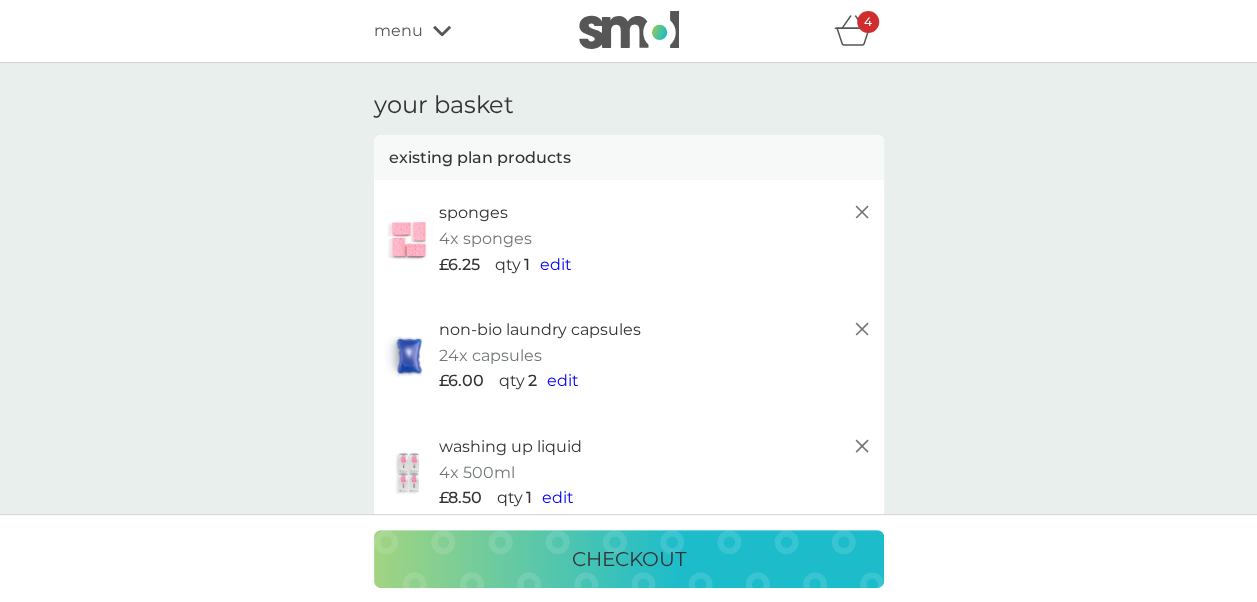 click 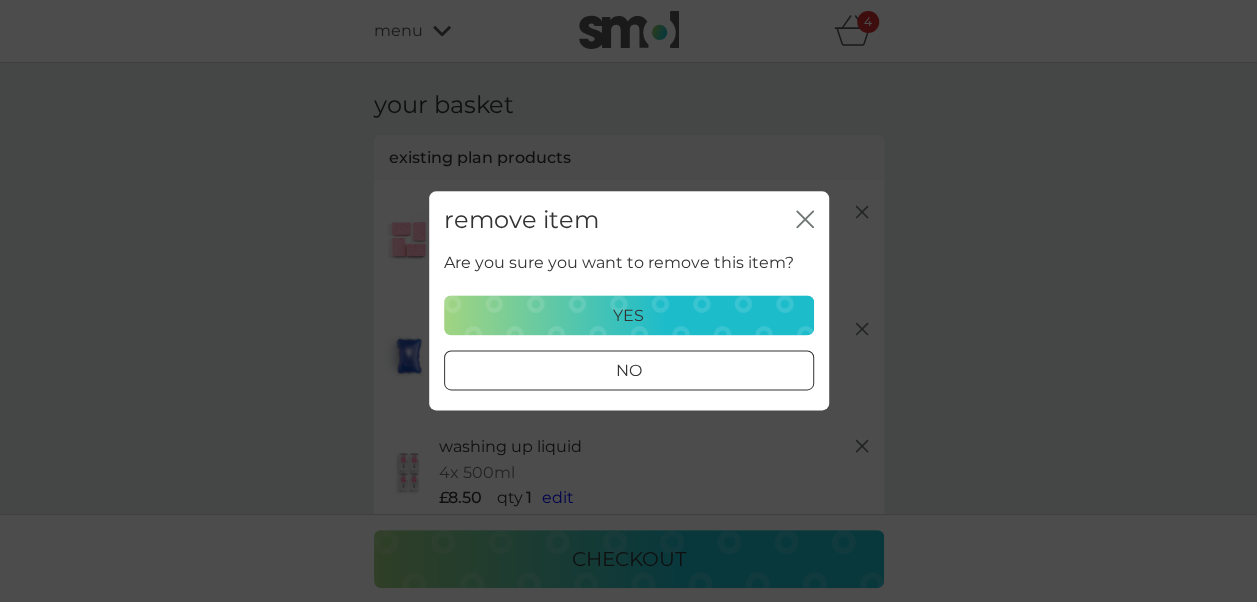 click on "yes" at bounding box center [629, 316] 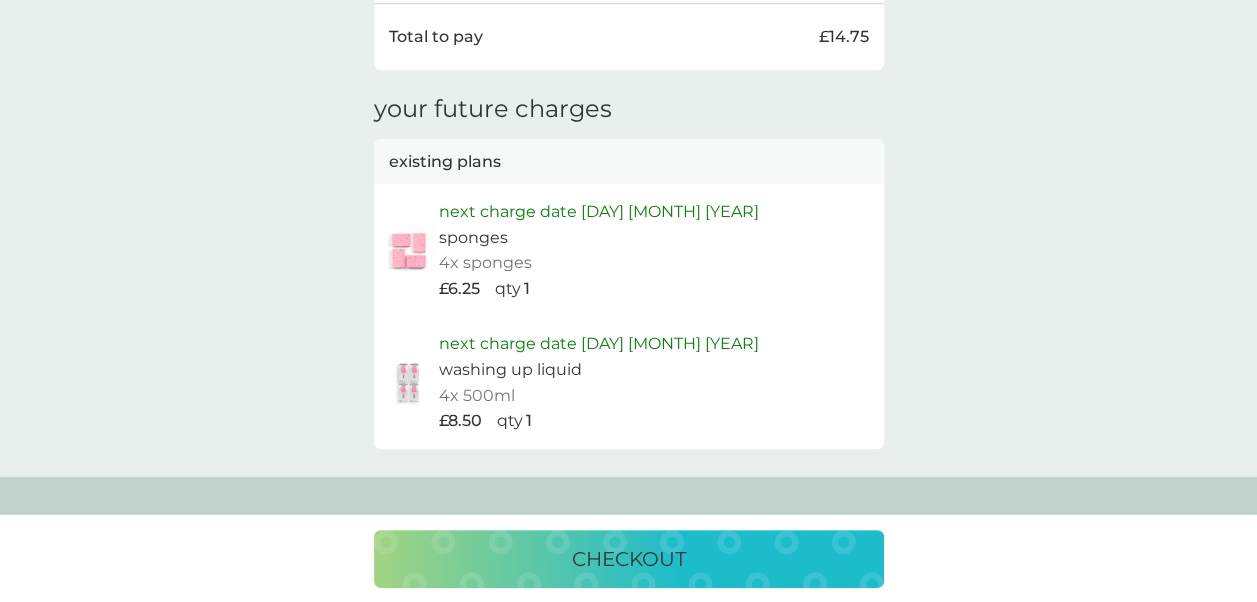 scroll, scrollTop: 1019, scrollLeft: 0, axis: vertical 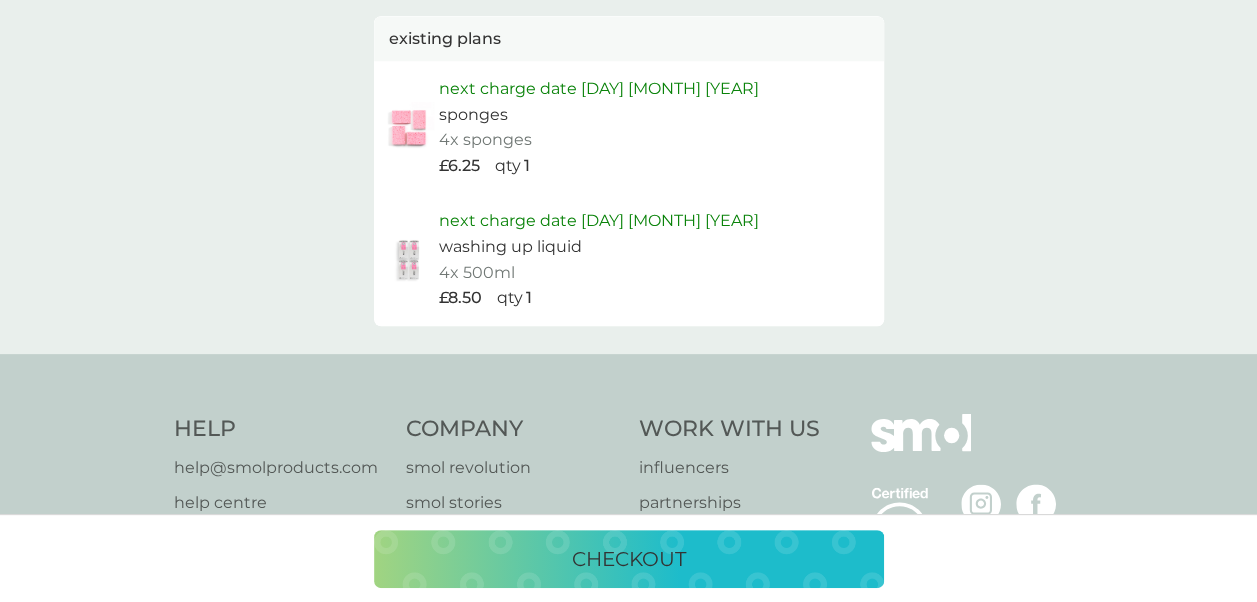 click on "checkout" at bounding box center (629, 559) 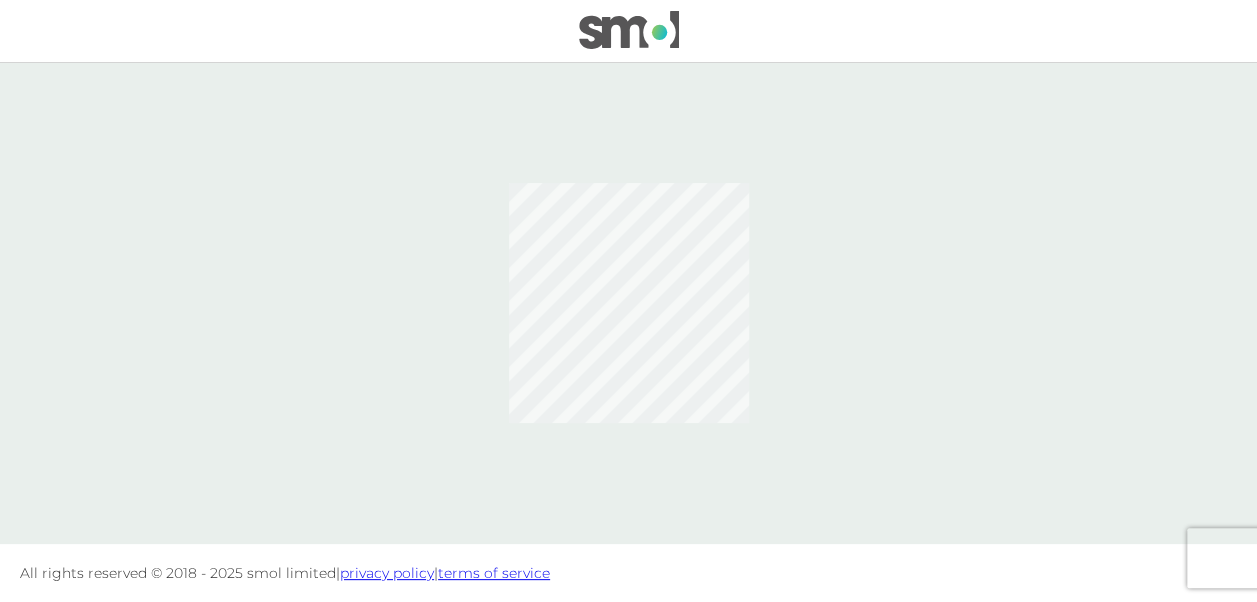 scroll, scrollTop: 0, scrollLeft: 0, axis: both 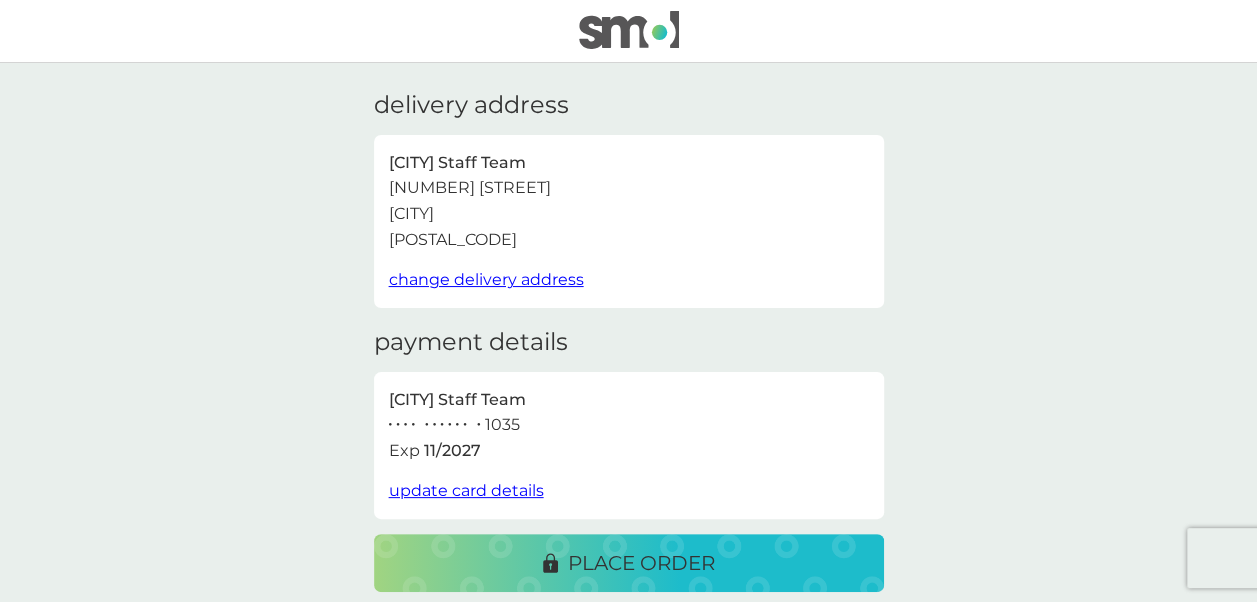 click on "update card details" at bounding box center [466, 490] 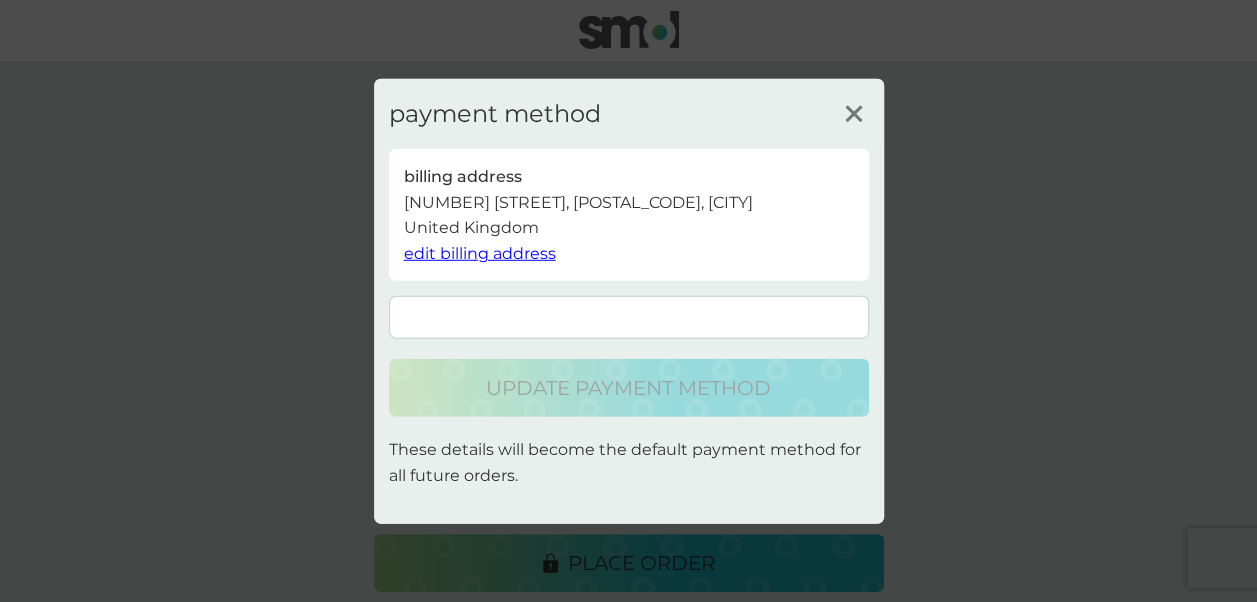 click 